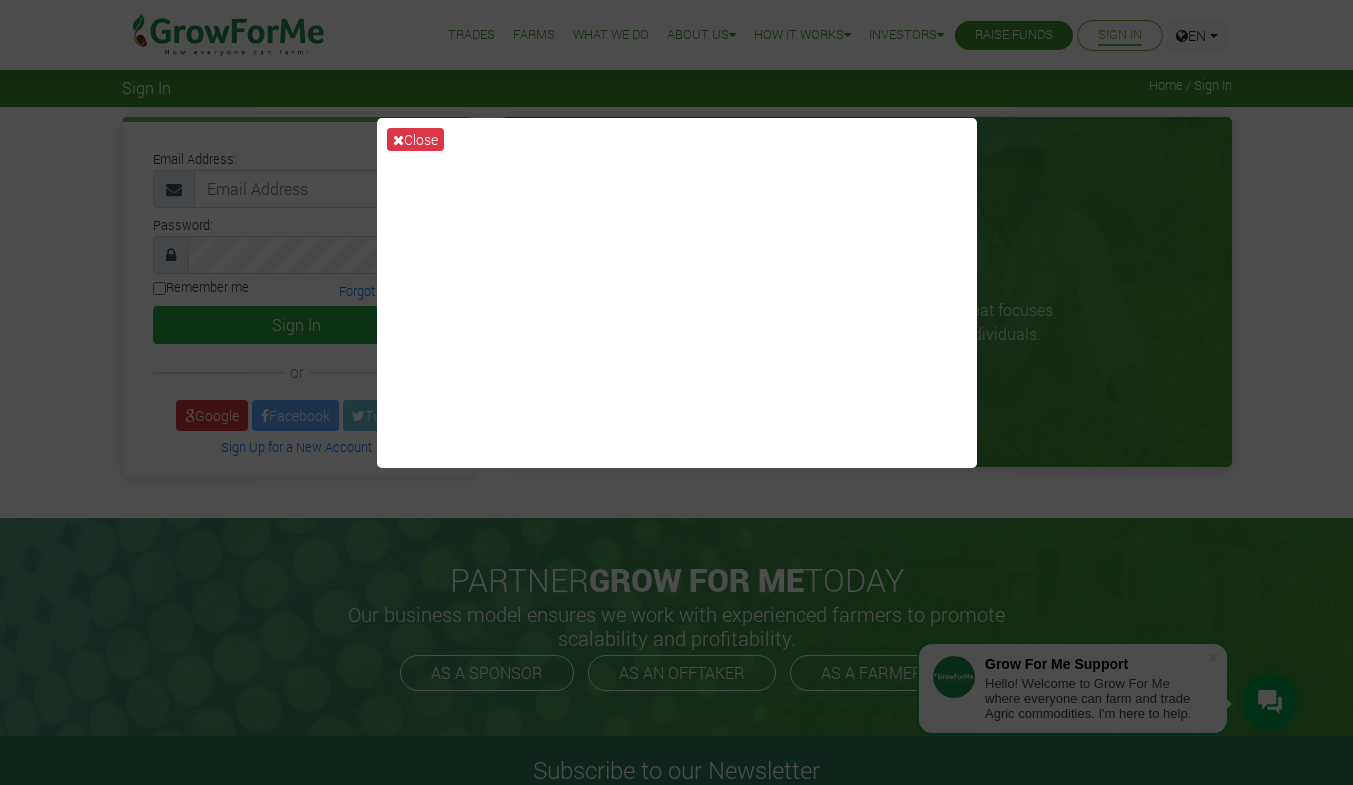 scroll, scrollTop: 0, scrollLeft: 0, axis: both 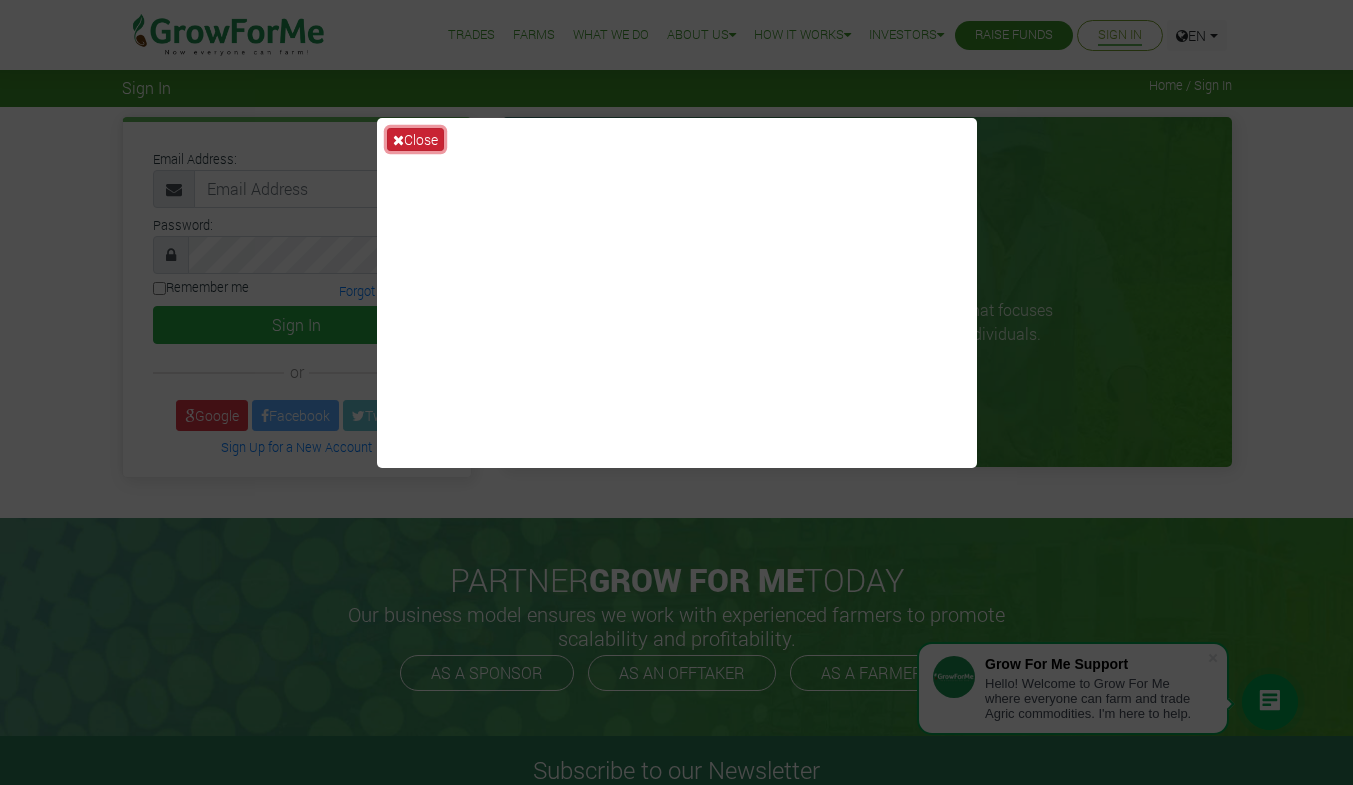 click at bounding box center [398, 140] 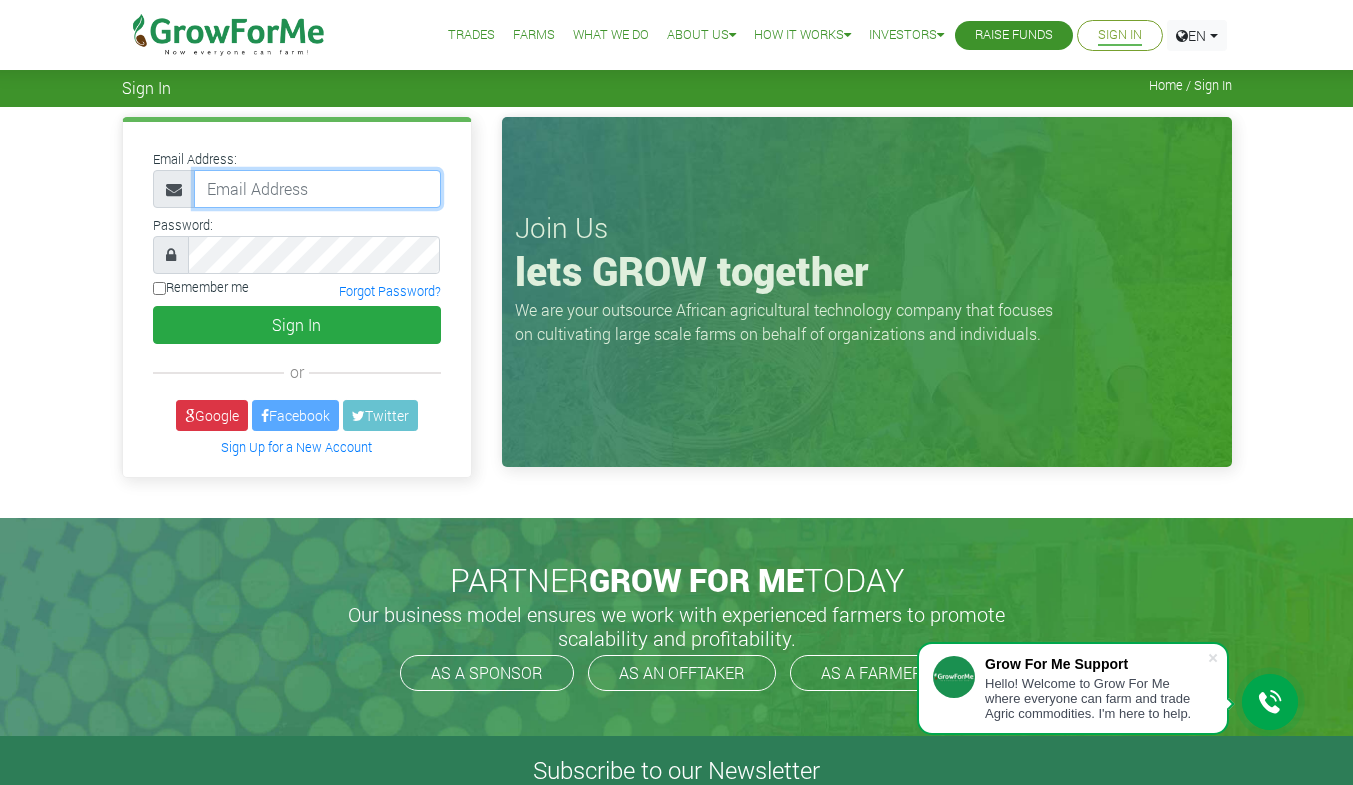 click at bounding box center (317, 189) 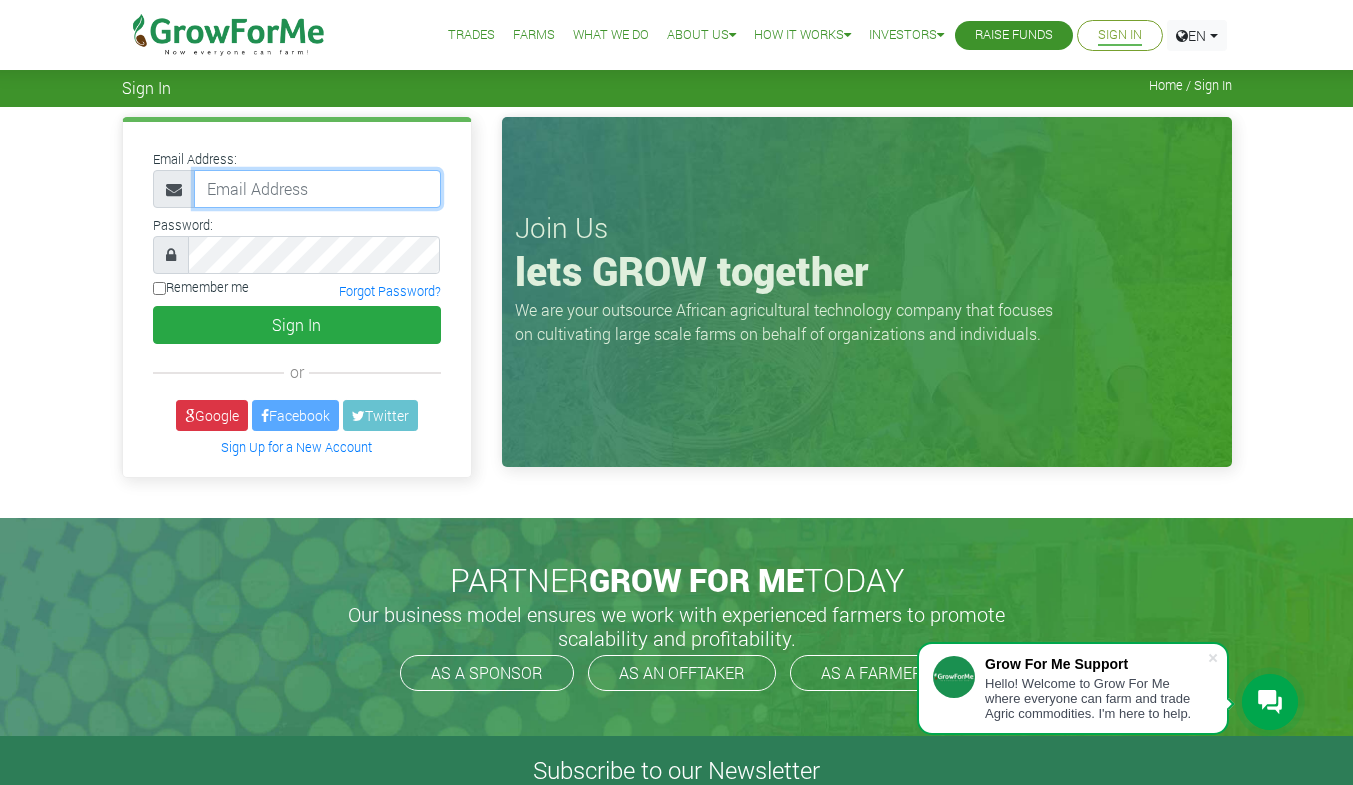 type on "[EMAIL]" 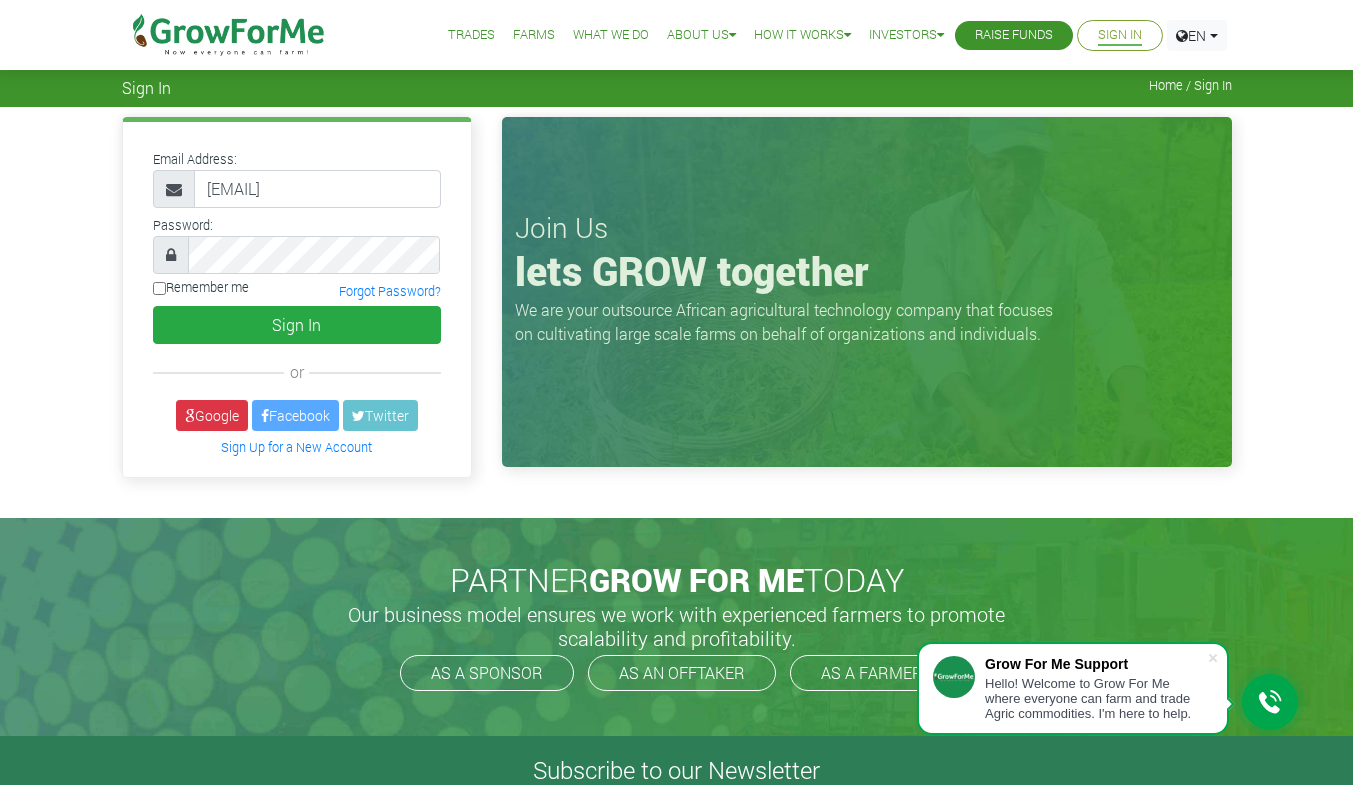 click on "Remember me" at bounding box center (159, 288) 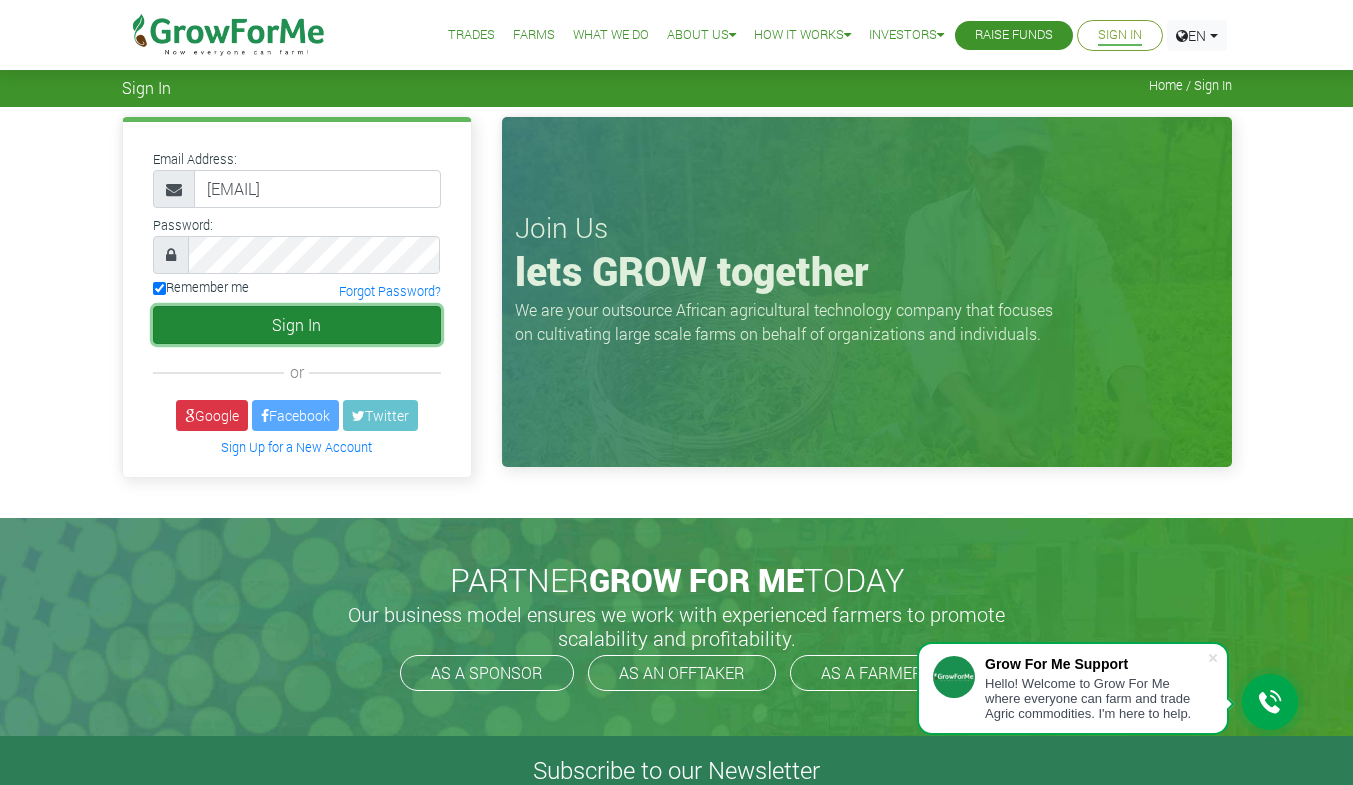 click on "Sign In" at bounding box center (297, 325) 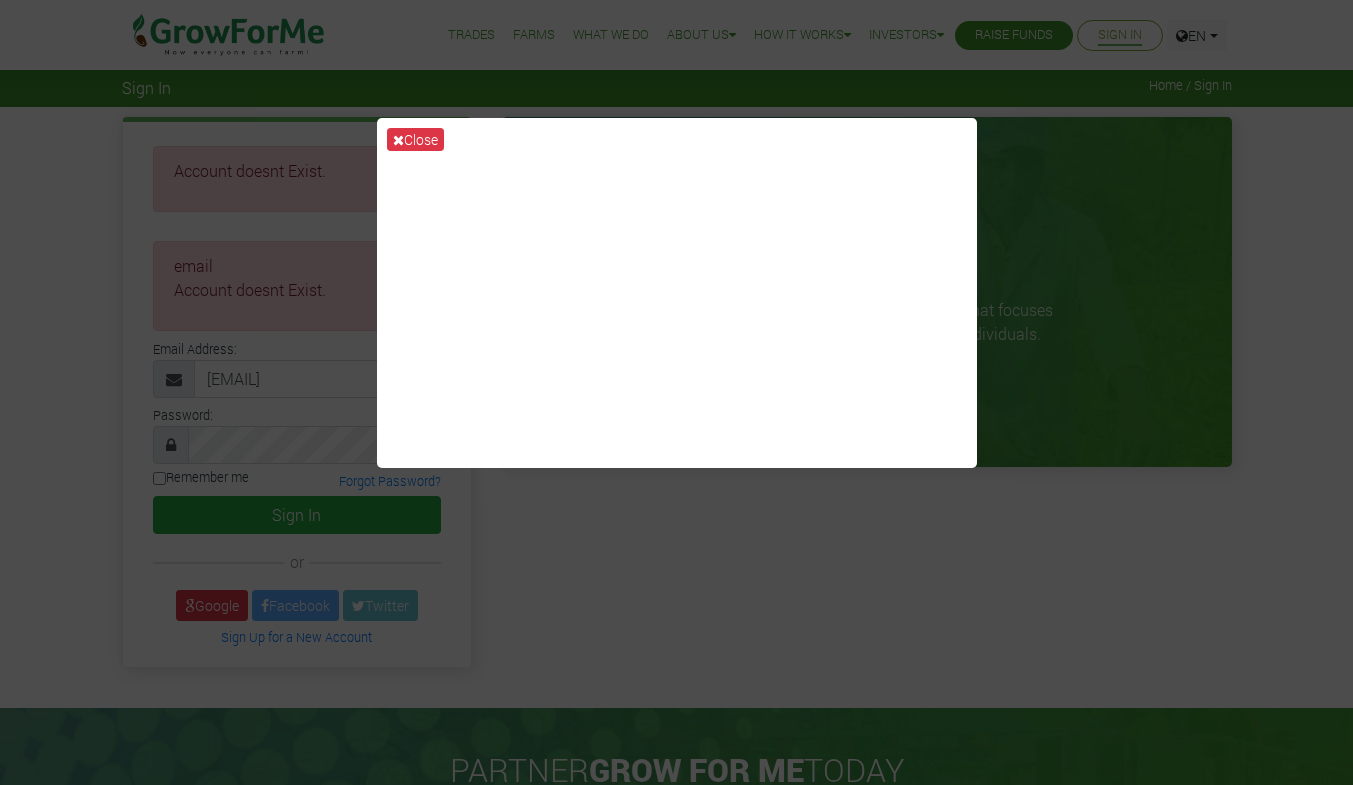 scroll, scrollTop: 0, scrollLeft: 0, axis: both 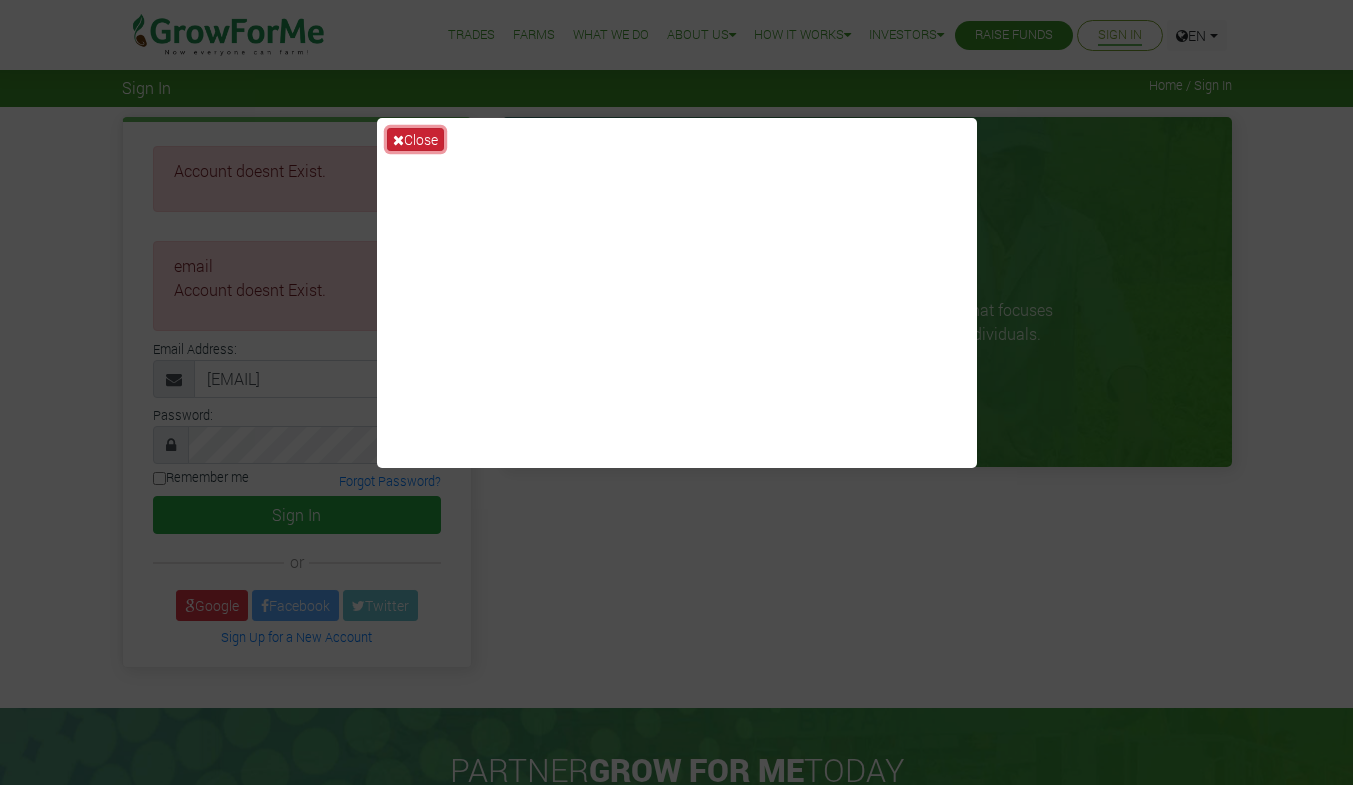 click at bounding box center [398, 140] 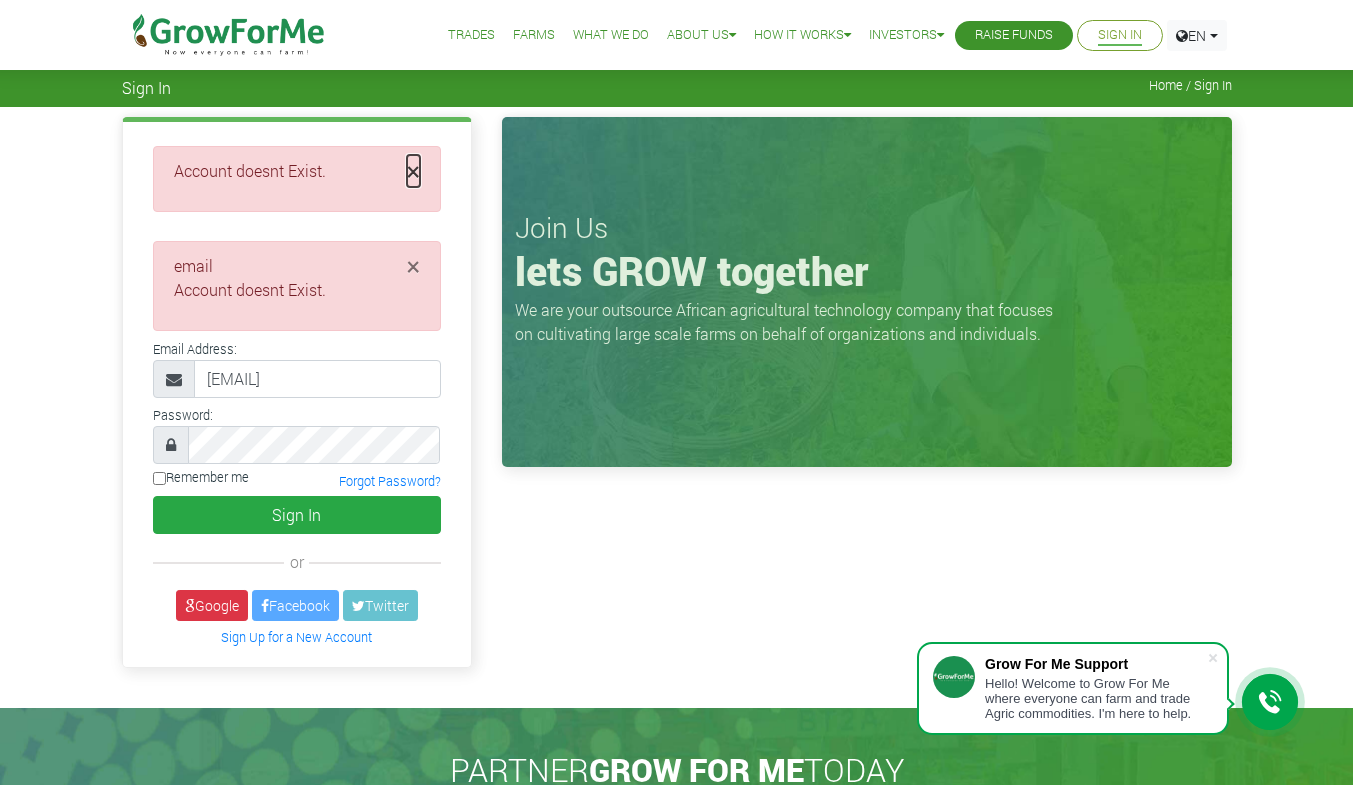 click on "×" at bounding box center (413, 171) 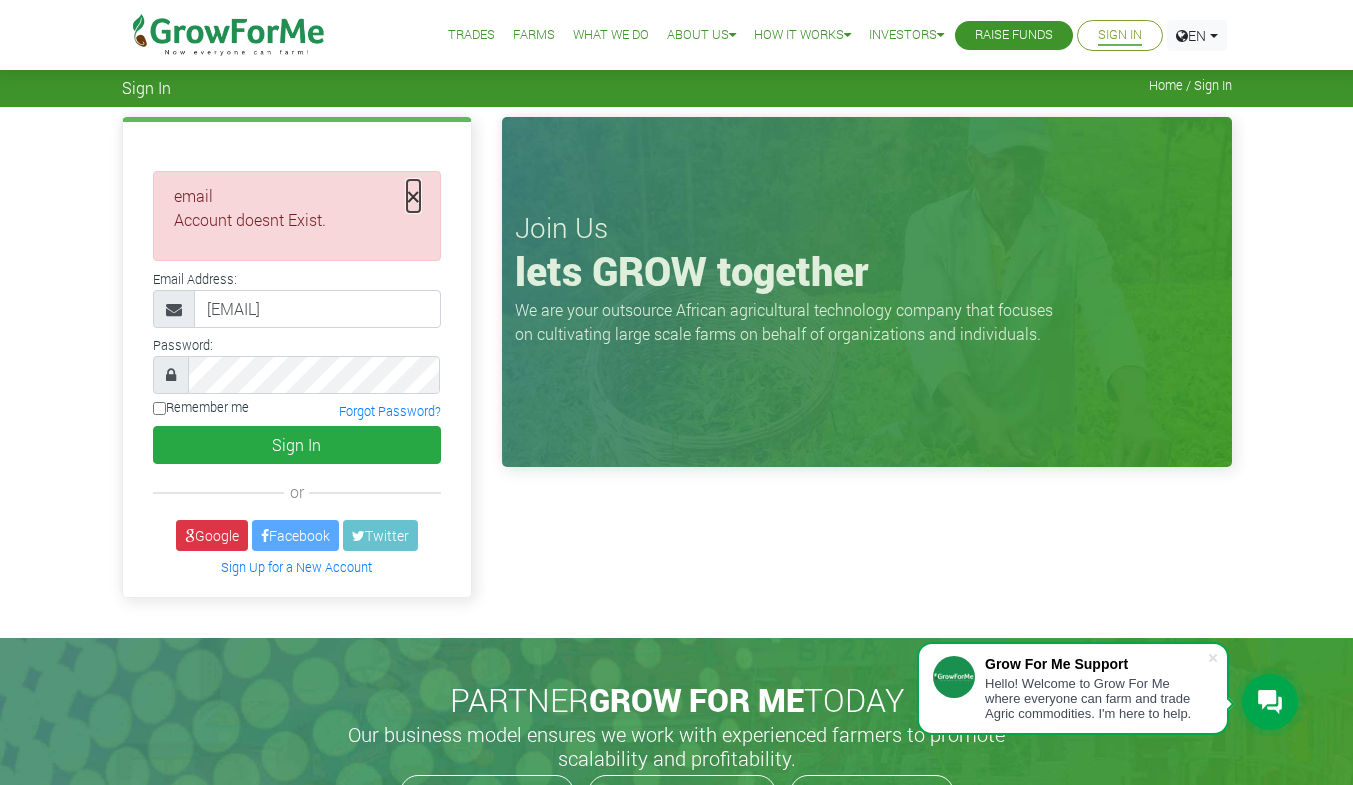 click on "×" at bounding box center [413, 196] 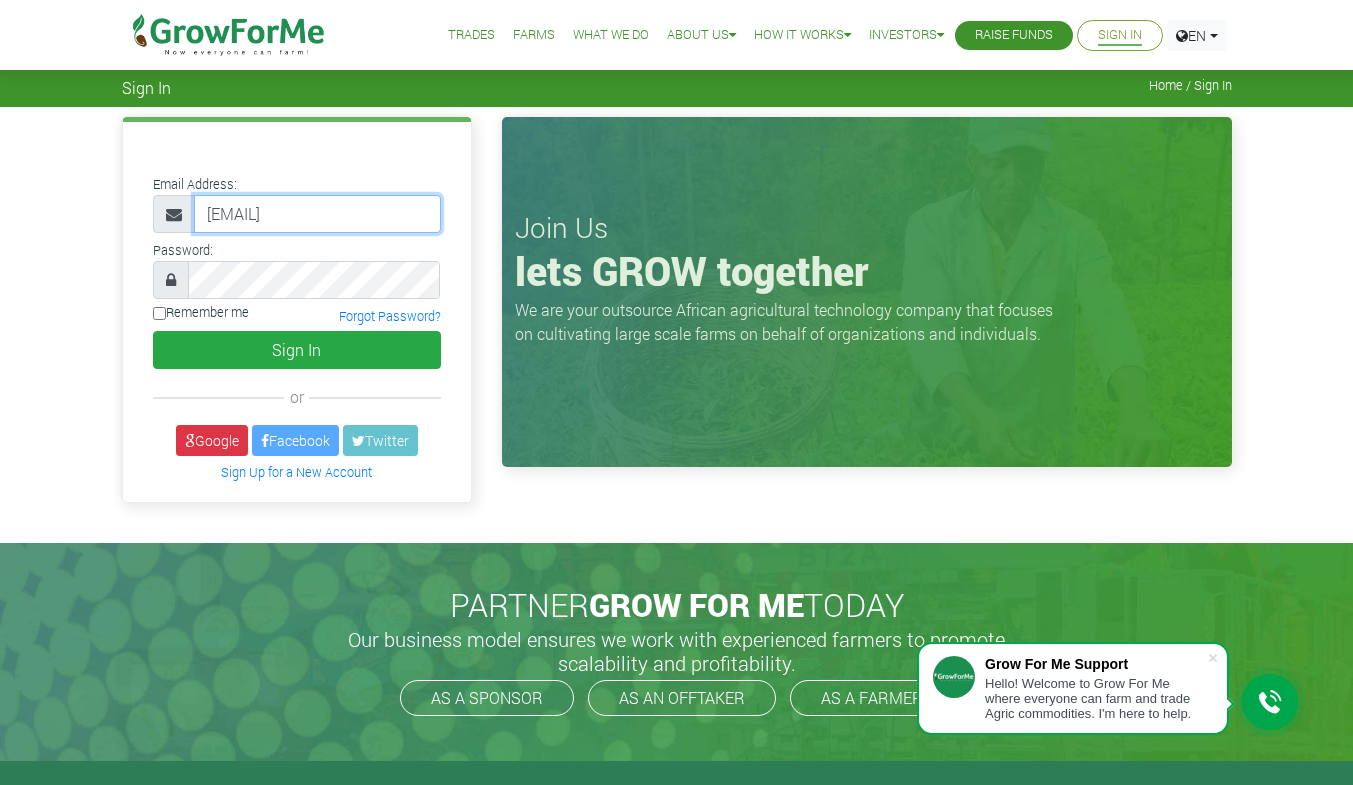 click on "lazarusahman@gmail.com" at bounding box center (317, 214) 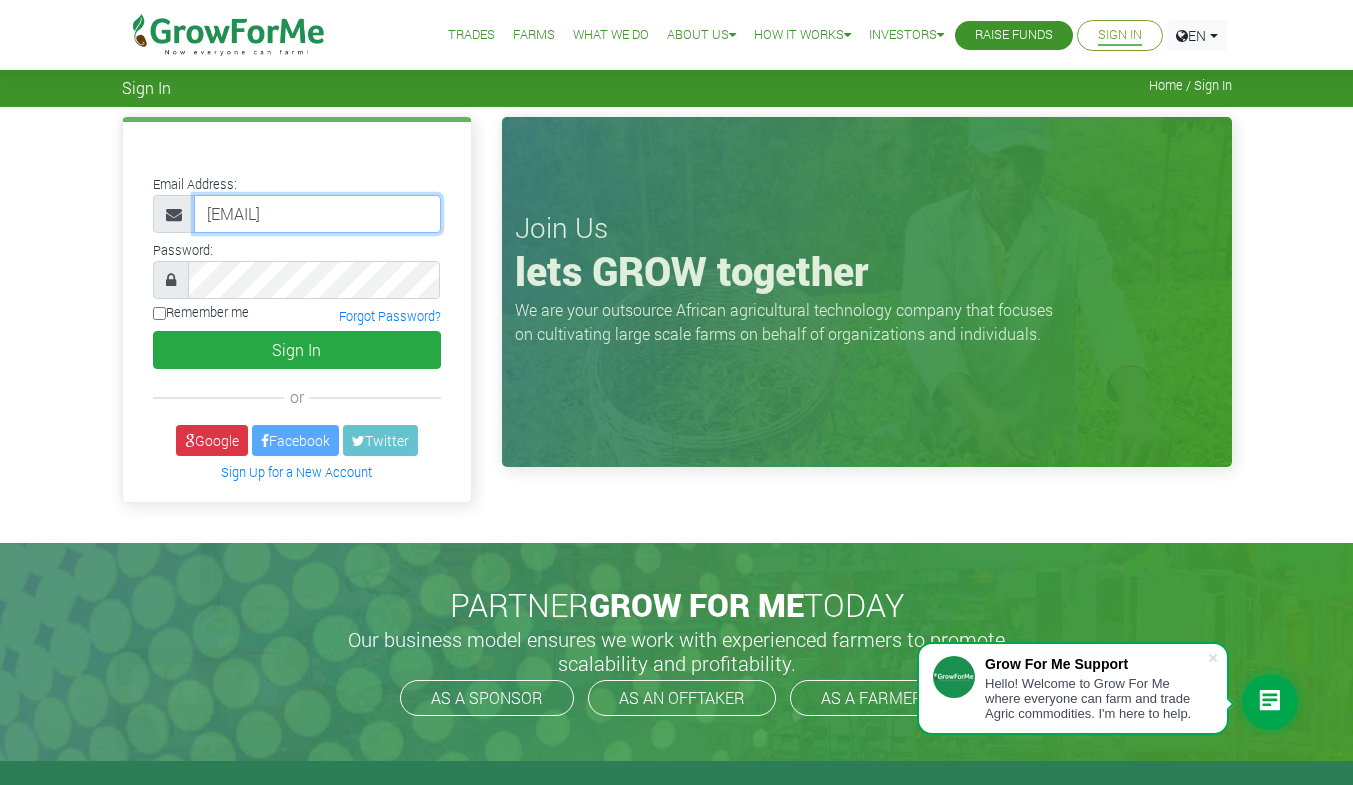 type on "233599466331@growforme.com" 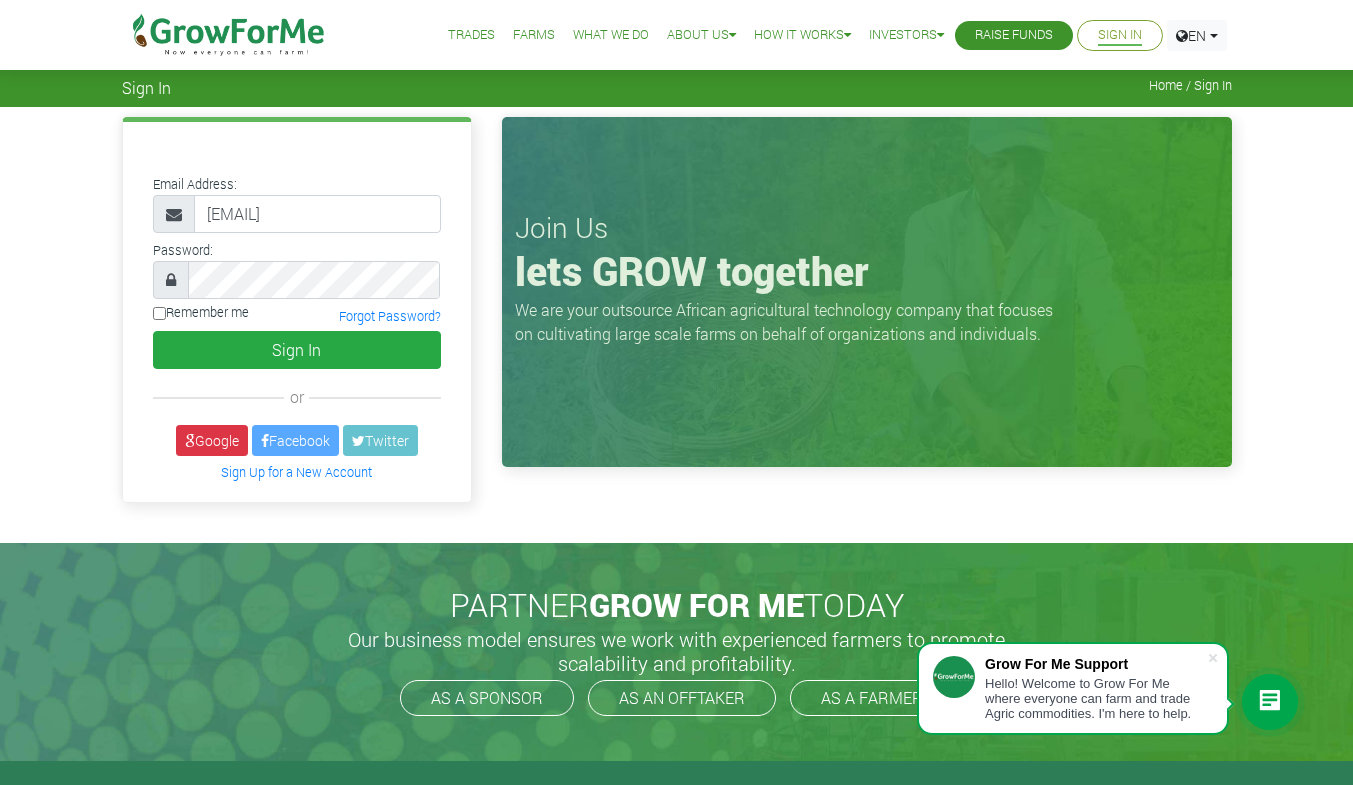 scroll, scrollTop: 0, scrollLeft: 0, axis: both 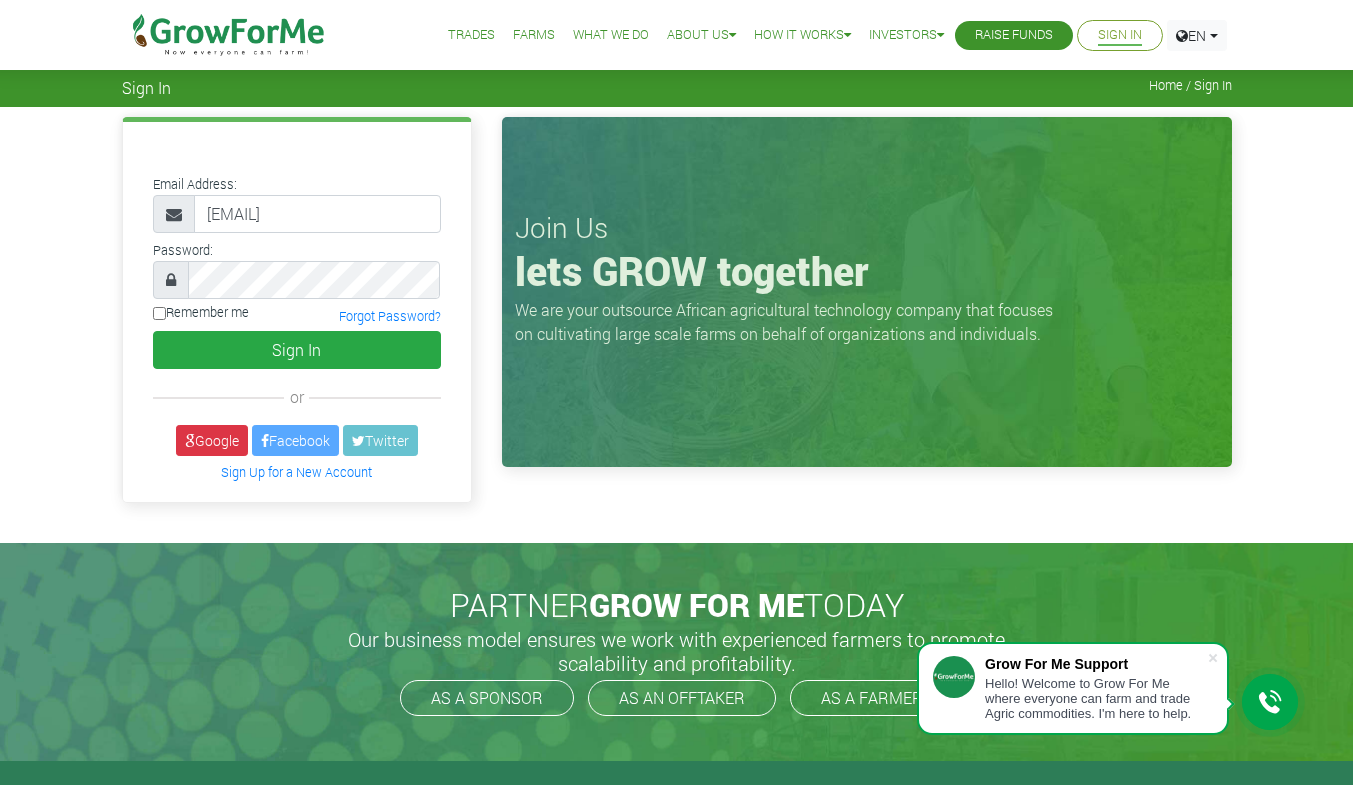click on "Remember me" at bounding box center (159, 313) 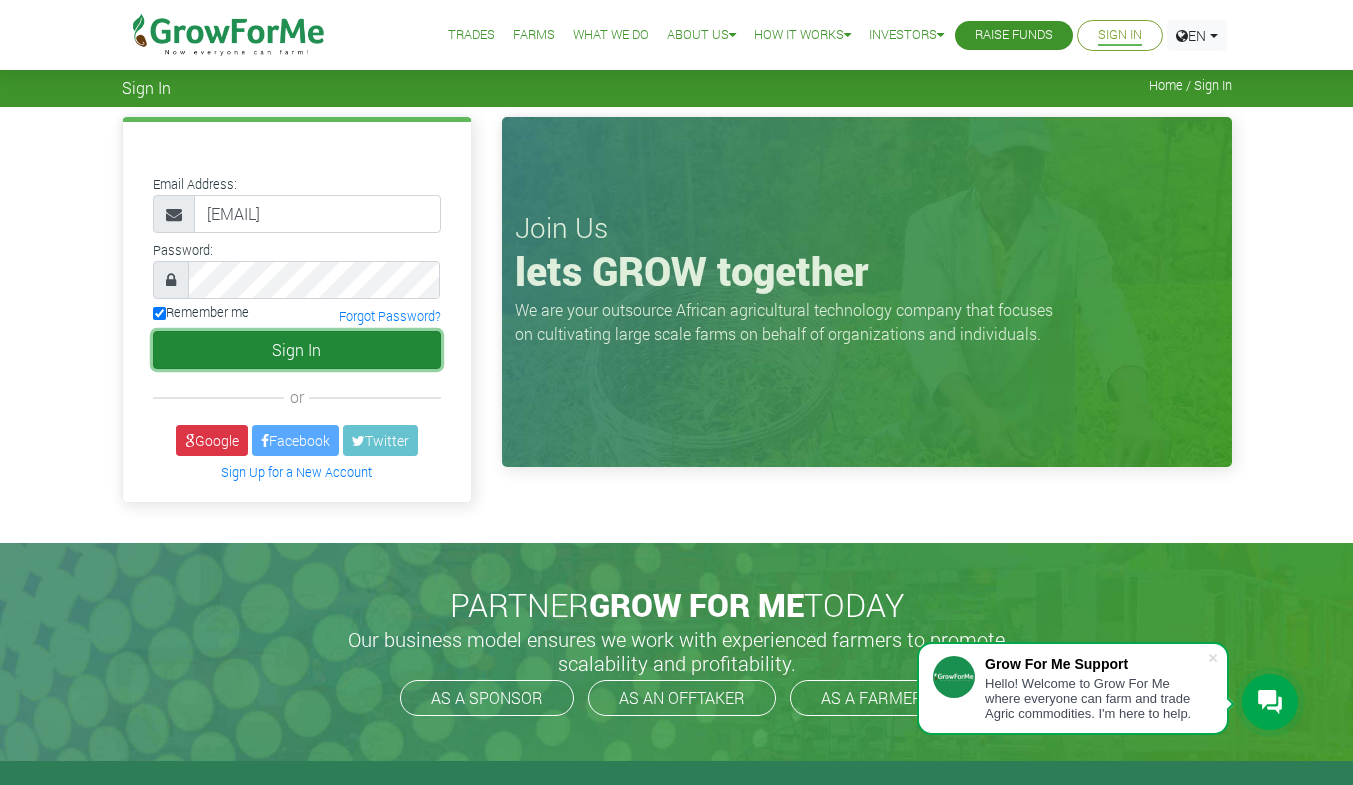 click on "Sign In" at bounding box center (297, 350) 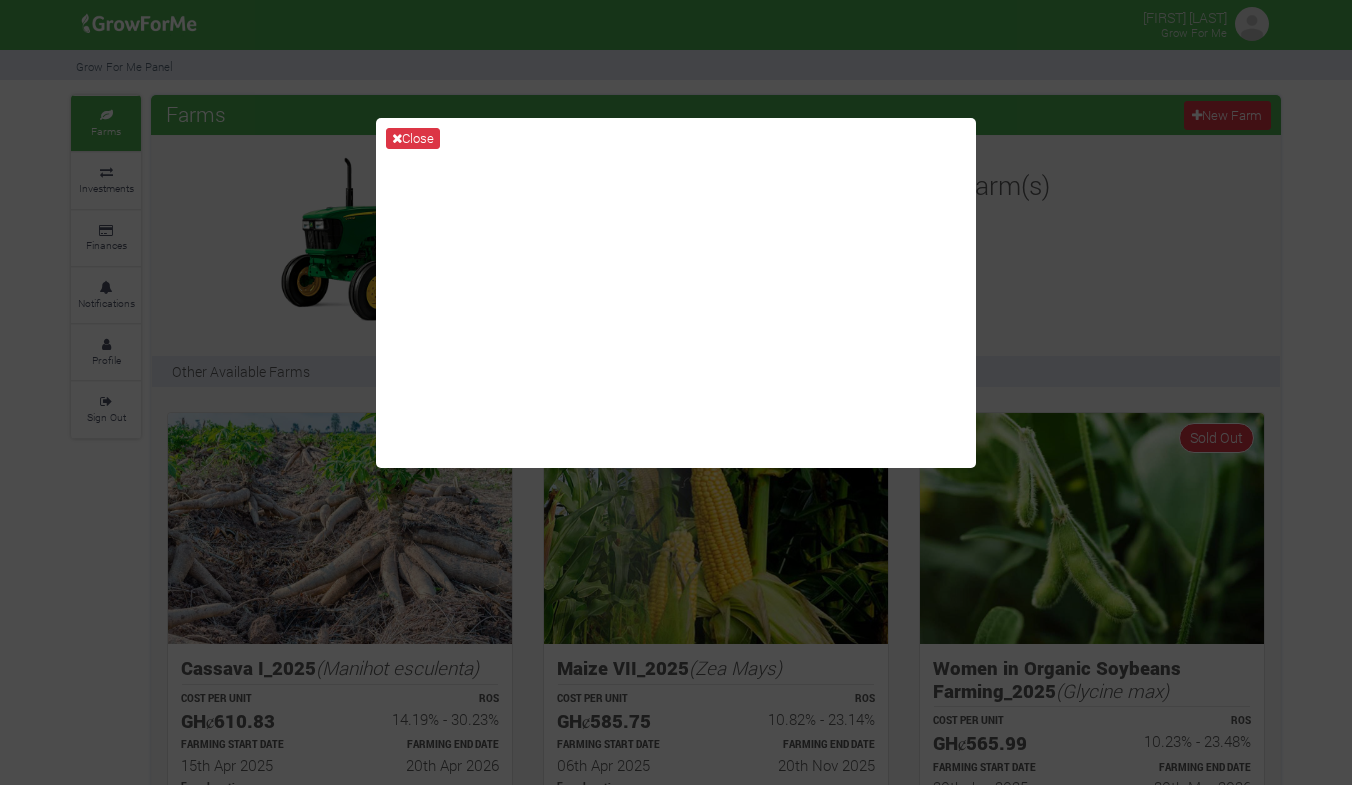 scroll, scrollTop: 0, scrollLeft: 0, axis: both 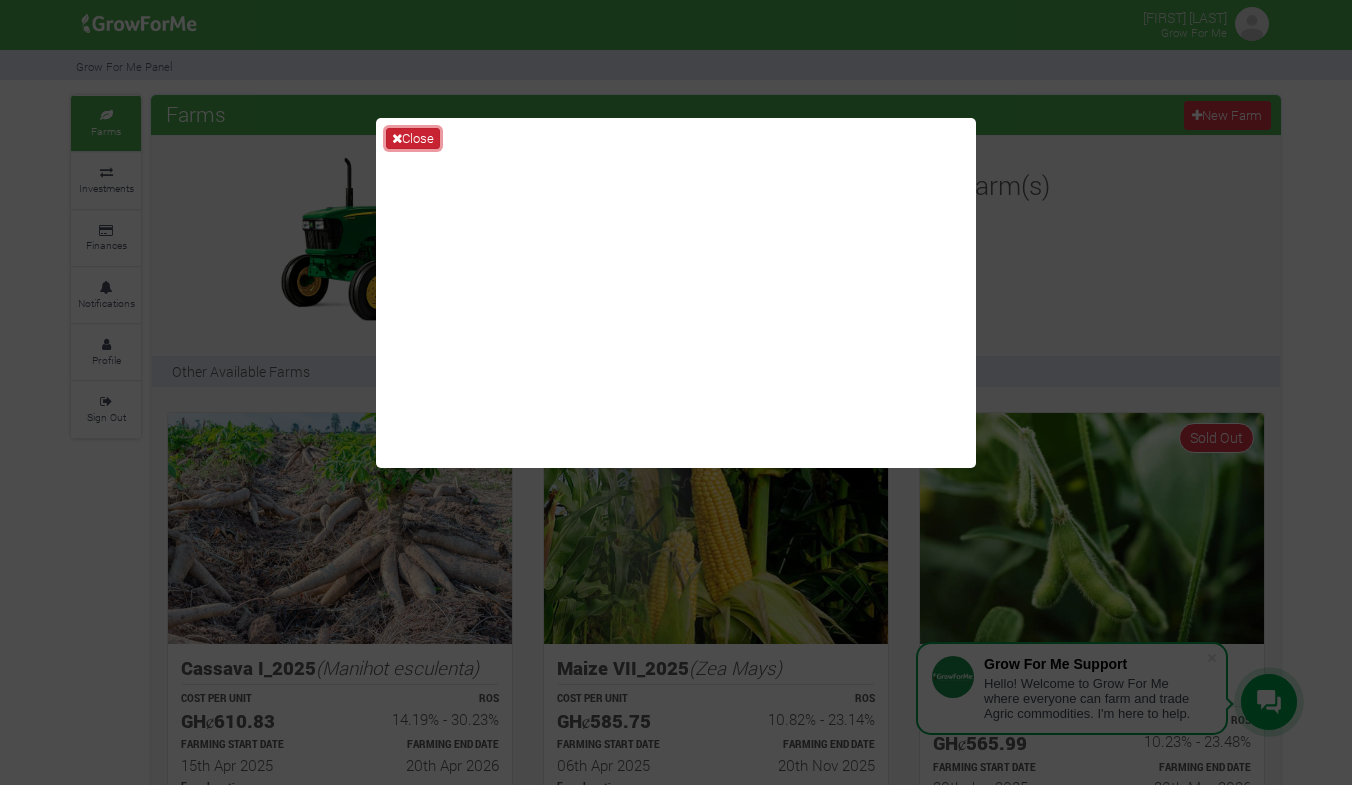 click at bounding box center (397, 138) 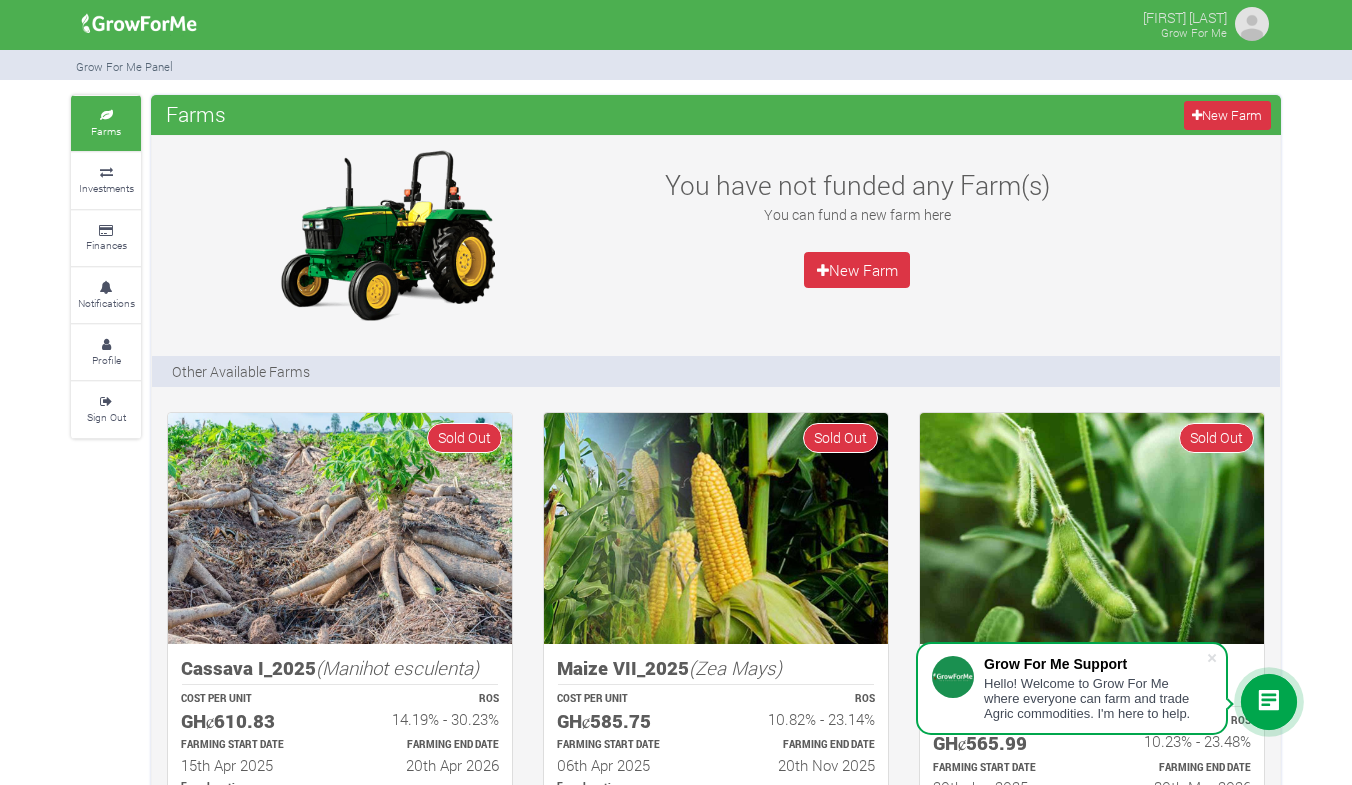 scroll, scrollTop: 980, scrollLeft: 0, axis: vertical 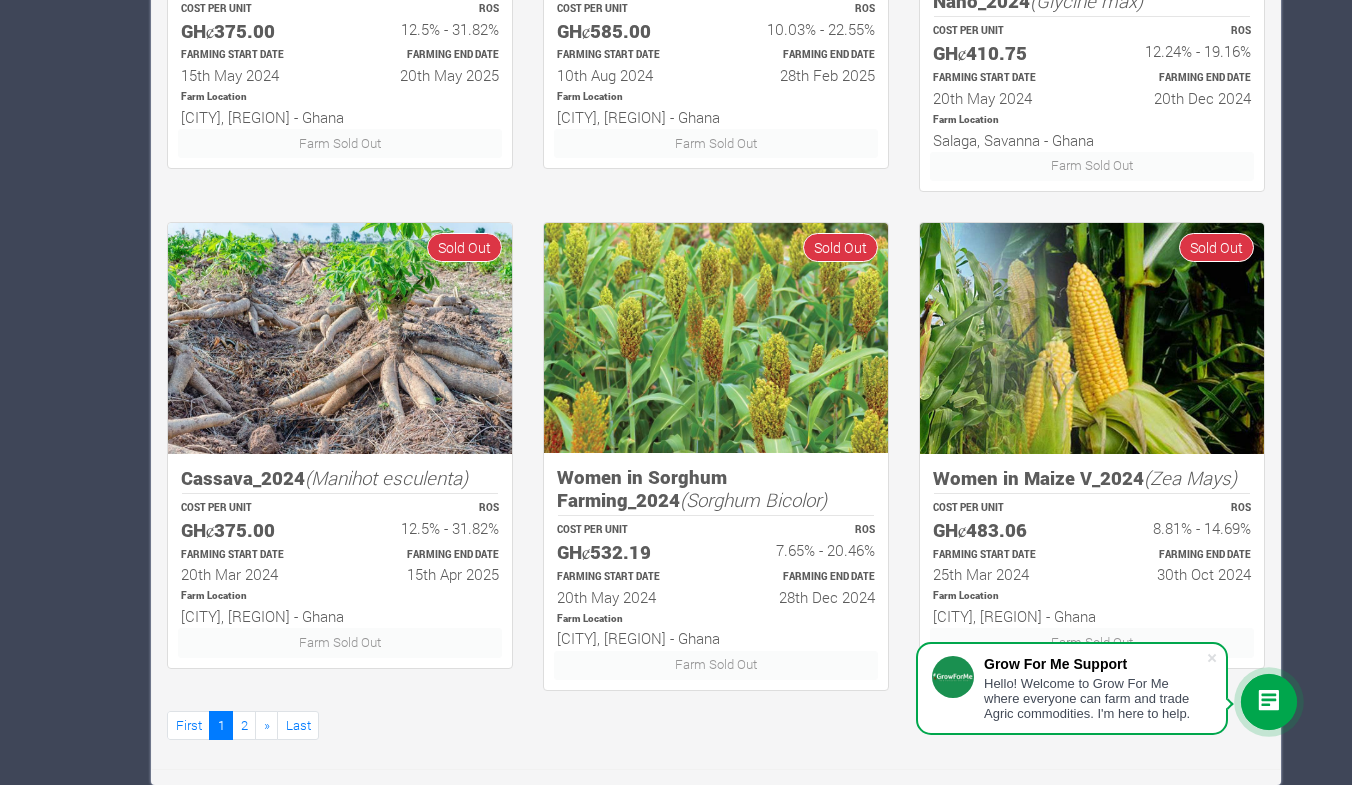 click at bounding box center (1269, 702) 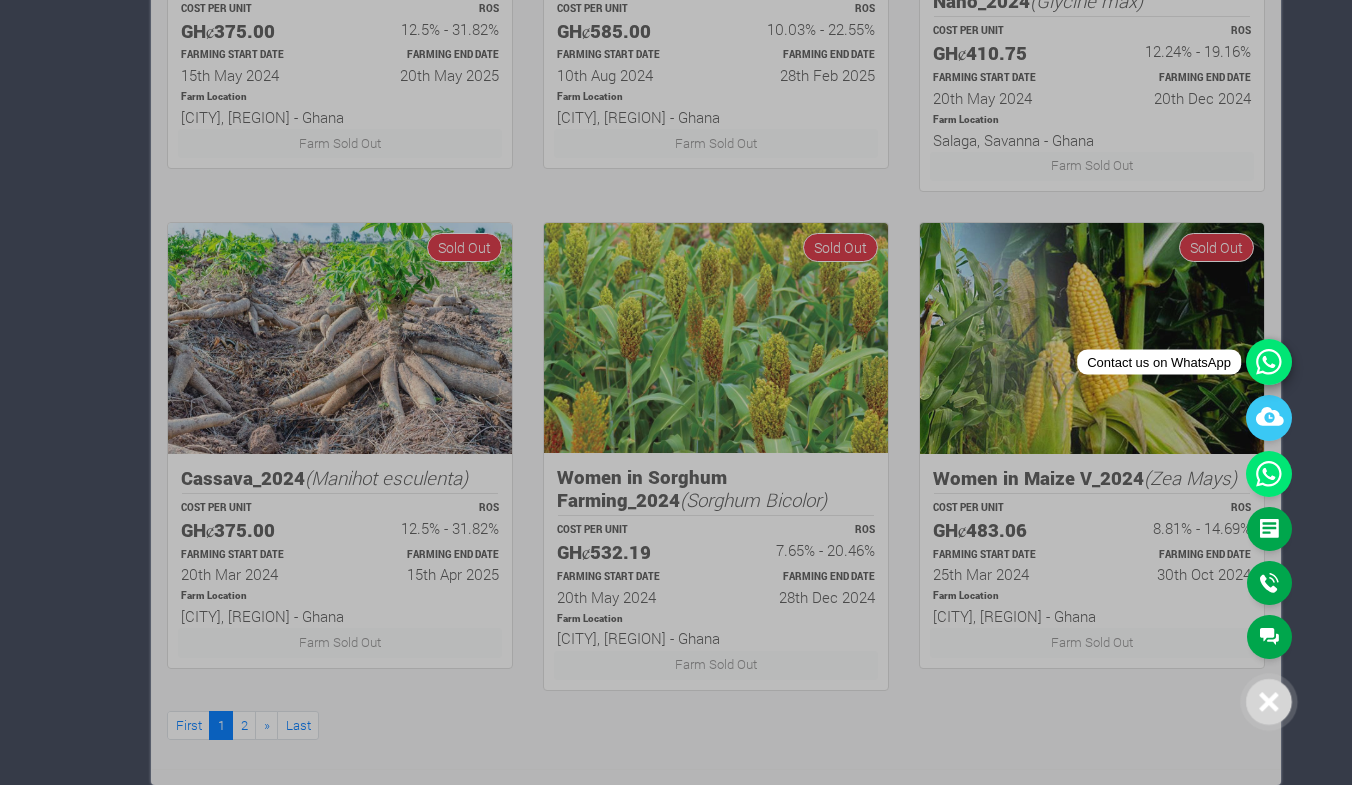click at bounding box center (1269, 474) 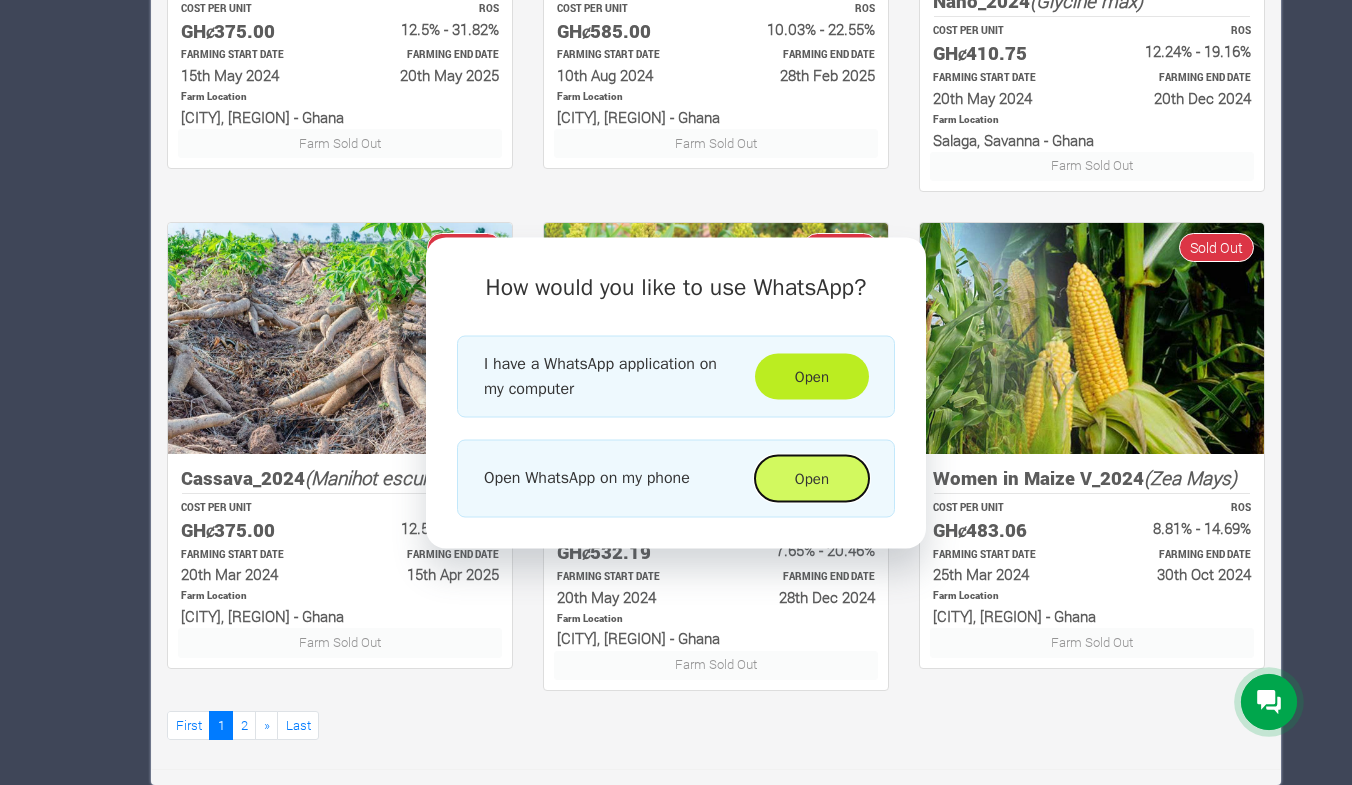 click on "Open" at bounding box center (812, 478) 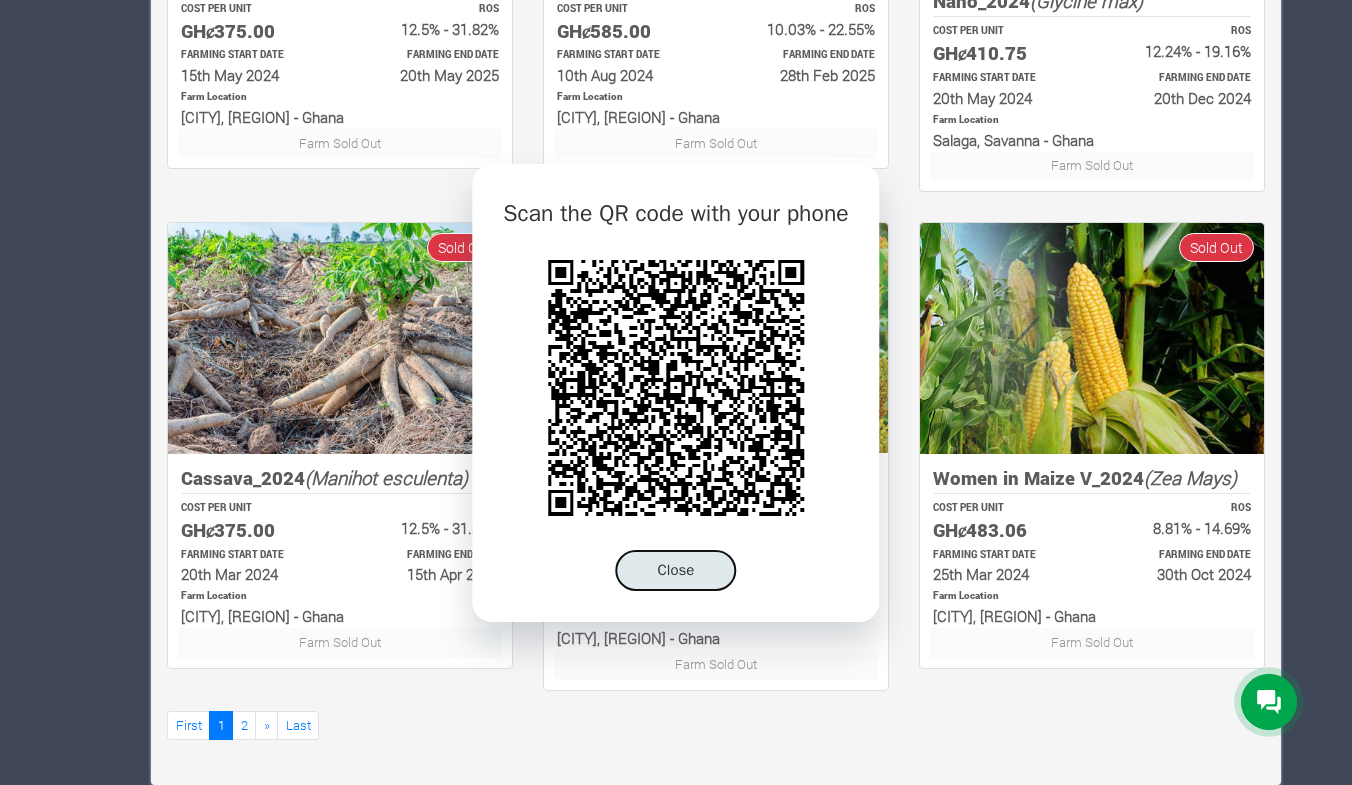 click on "Close" at bounding box center (676, 570) 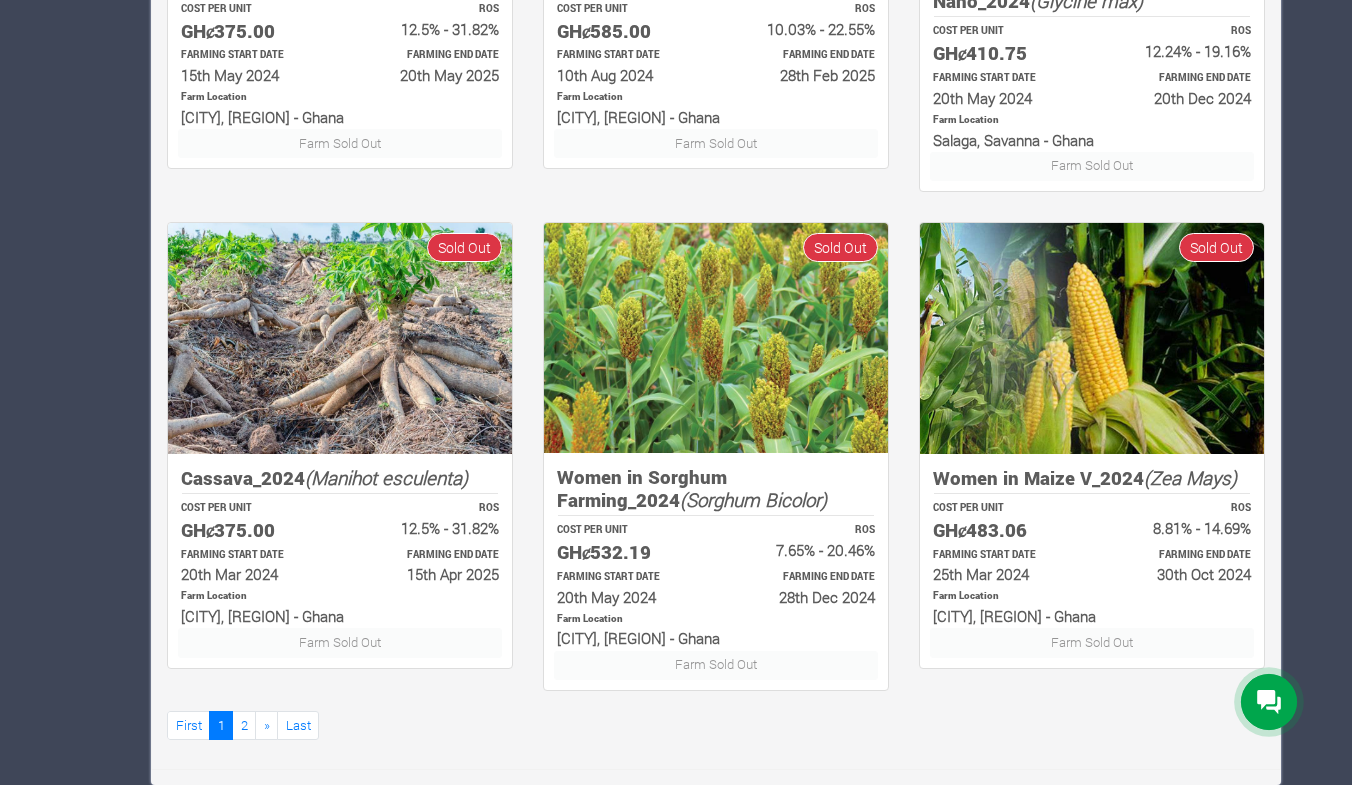 click at bounding box center (1269, 702) 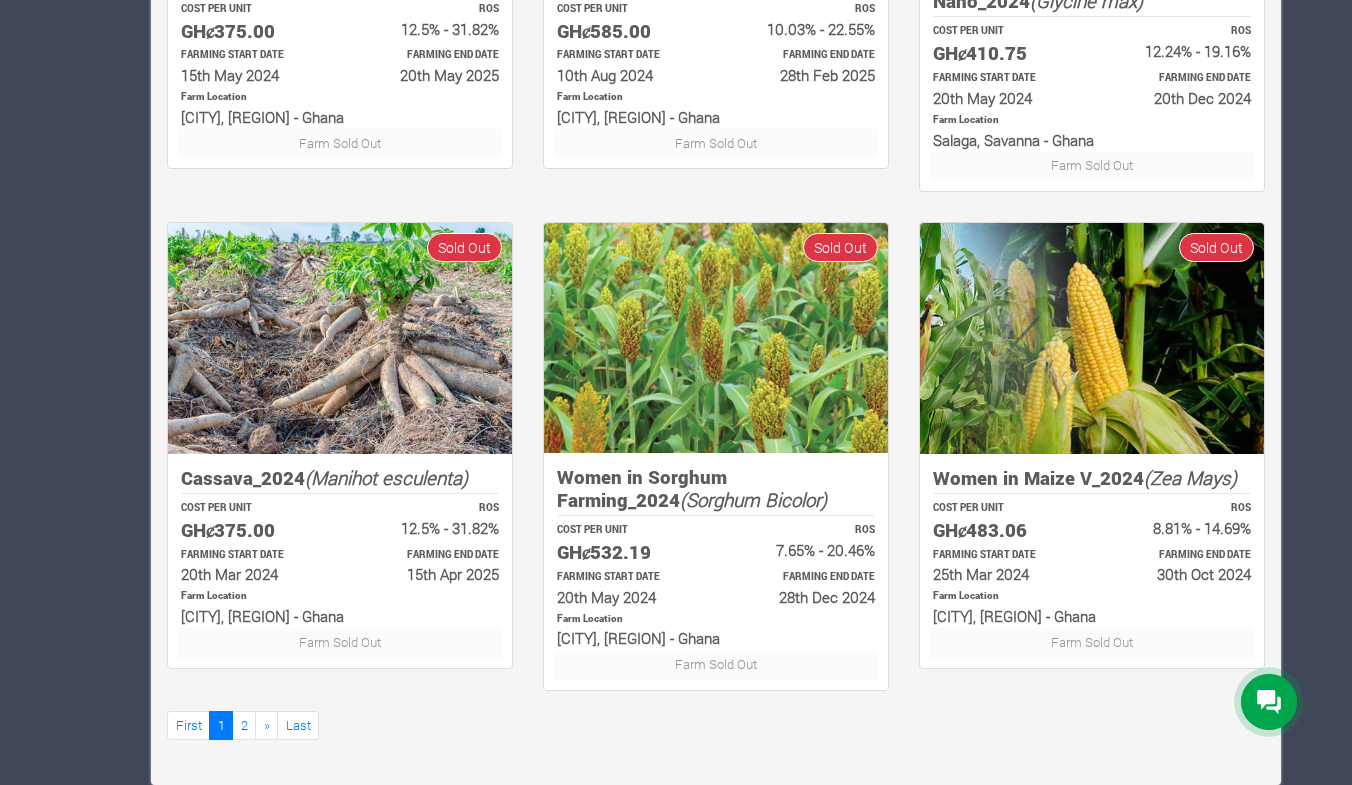 click at bounding box center (1269, 702) 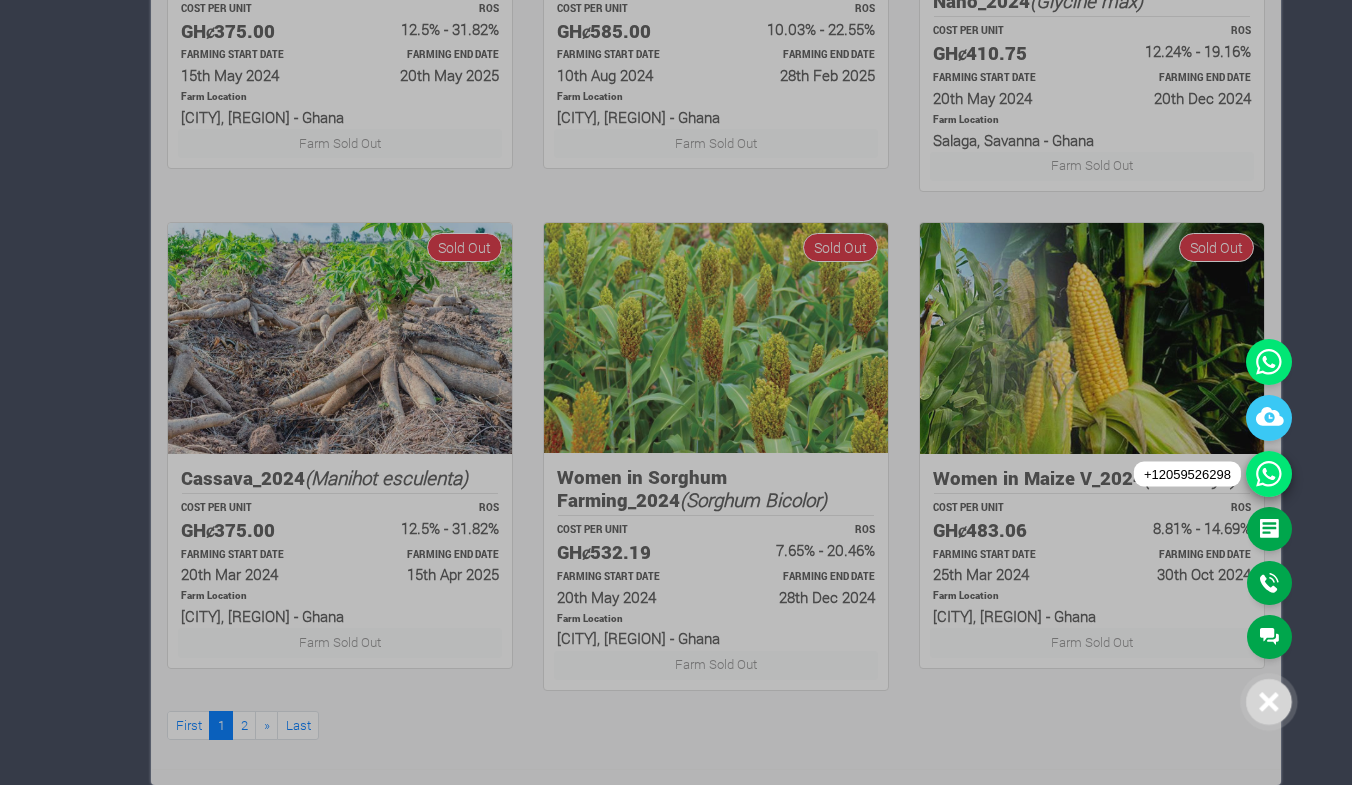 click at bounding box center (1269, 474) 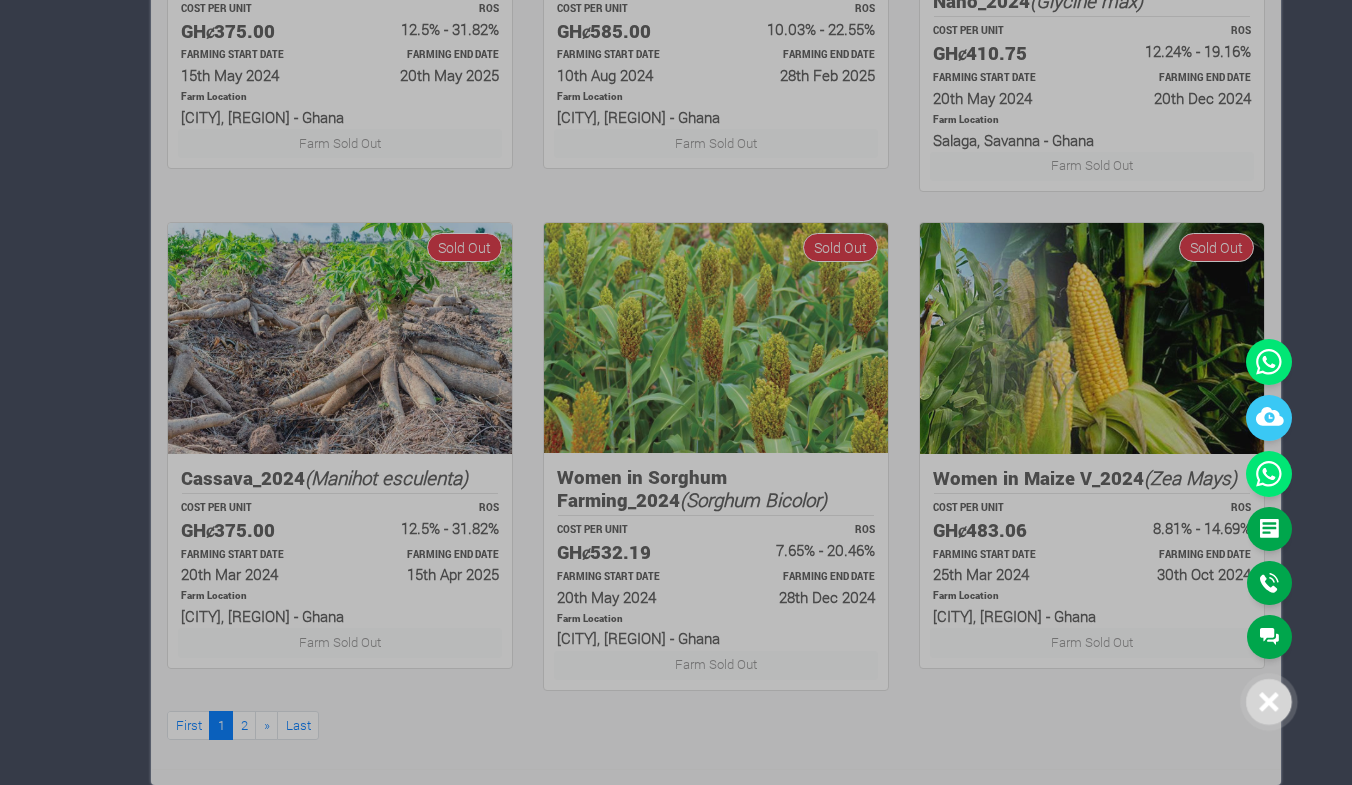 scroll, scrollTop: 471, scrollLeft: 0, axis: vertical 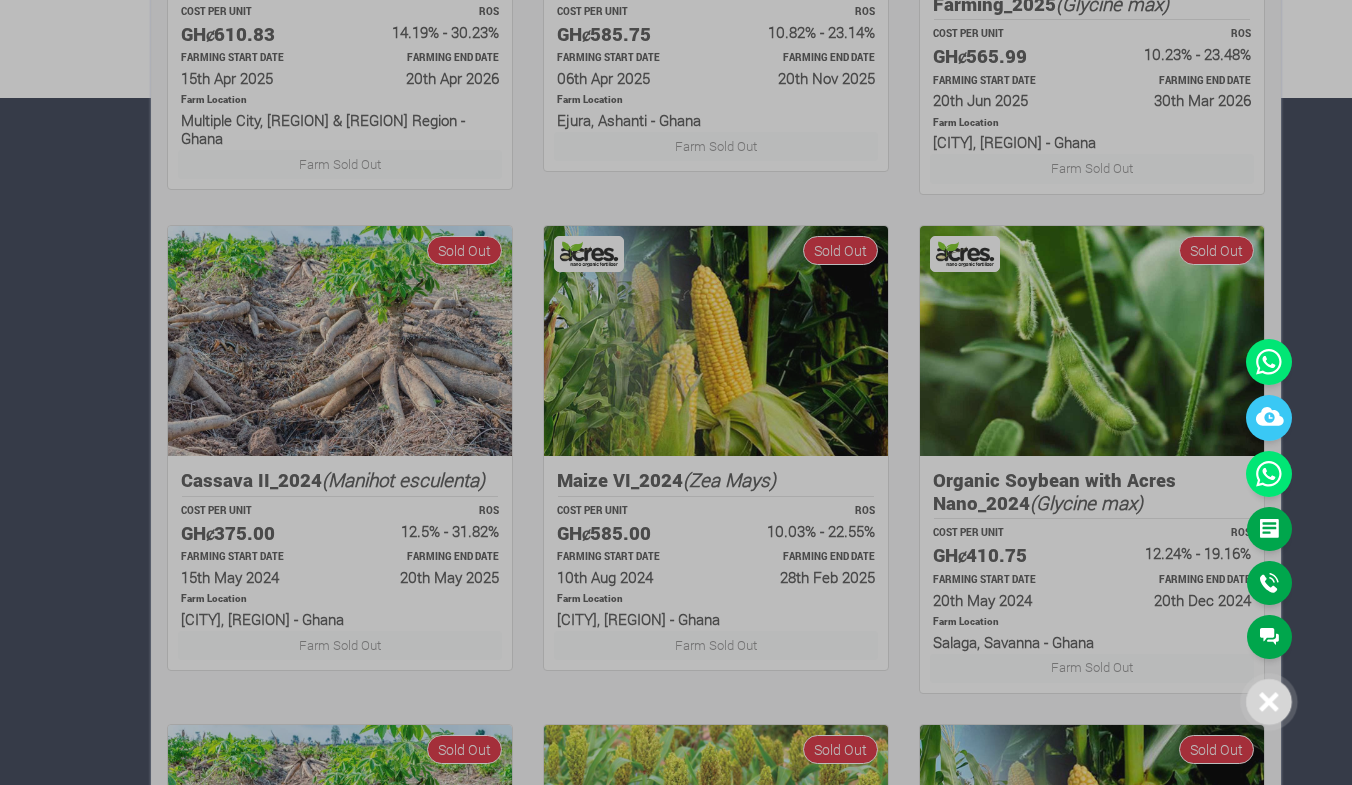 click at bounding box center [676, 392] 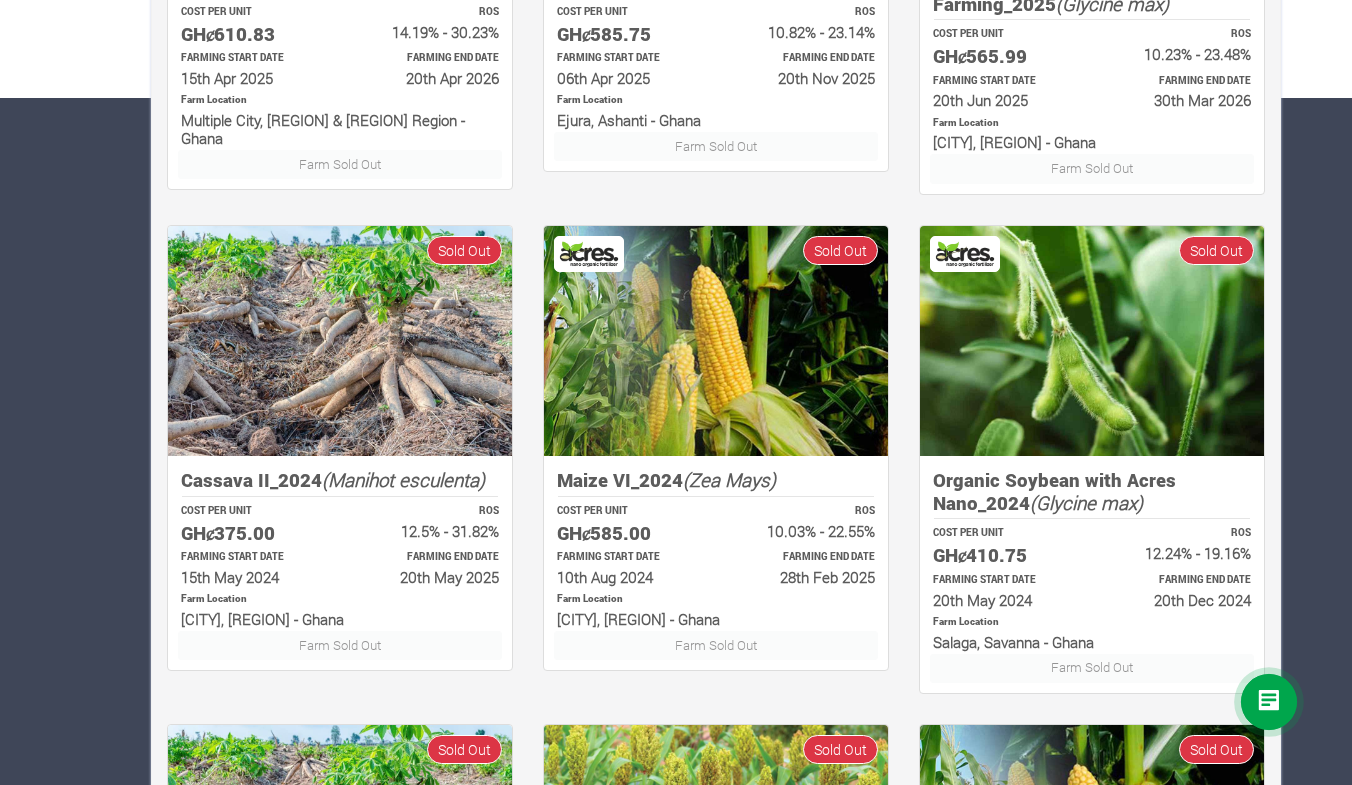 click on "30th Mar 2026" at bounding box center (428, 32) 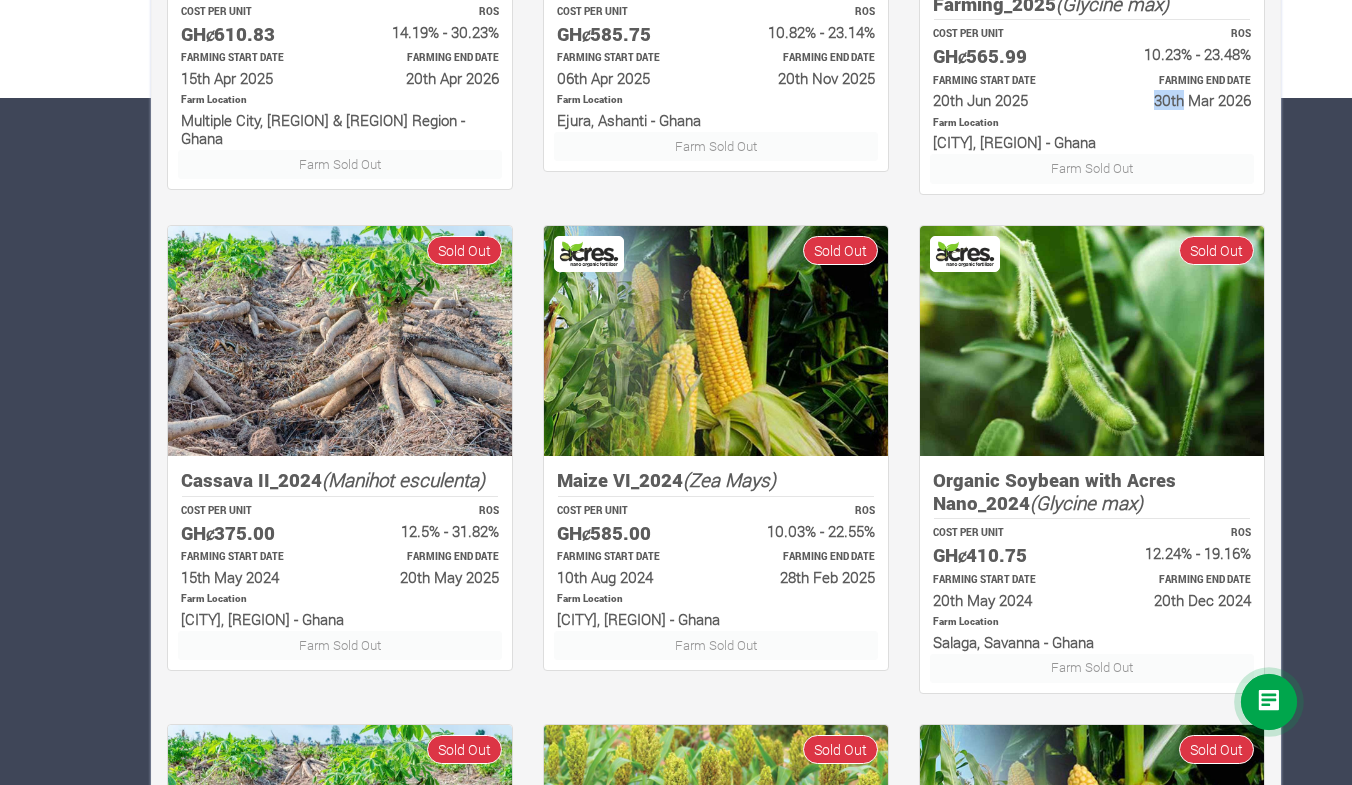 click on "30th Mar 2026" at bounding box center [428, 32] 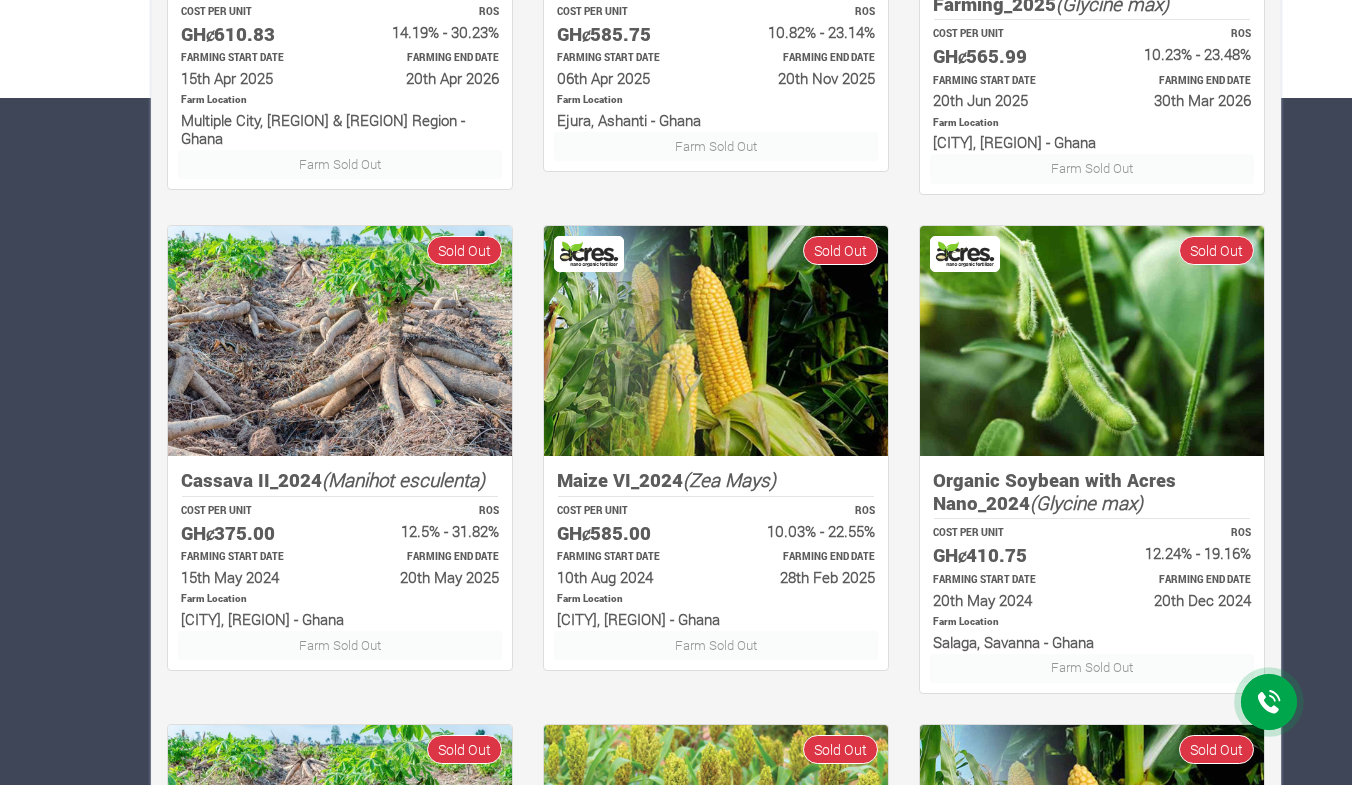 click on "Farm Location
[CITY], [REGION] - Ghana" at bounding box center (340, 120) 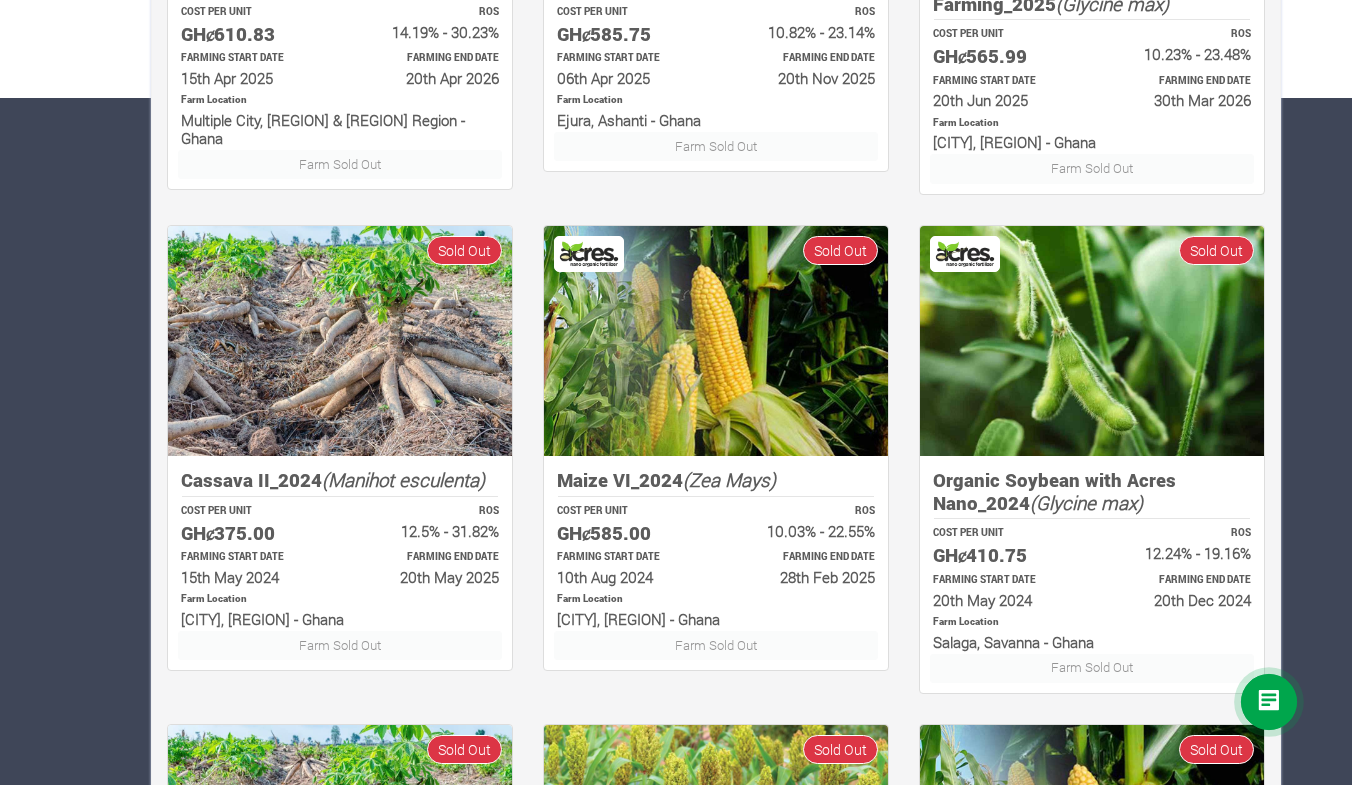 scroll, scrollTop: 0, scrollLeft: 0, axis: both 